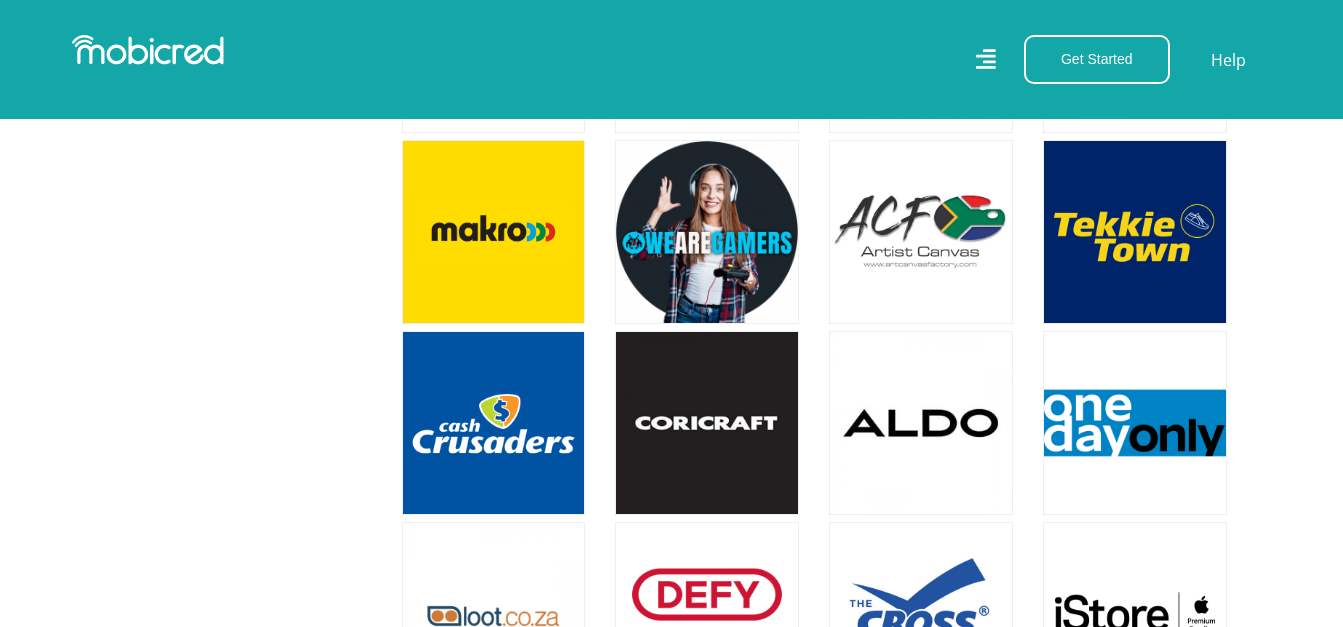 scroll, scrollTop: 3900, scrollLeft: 0, axis: vertical 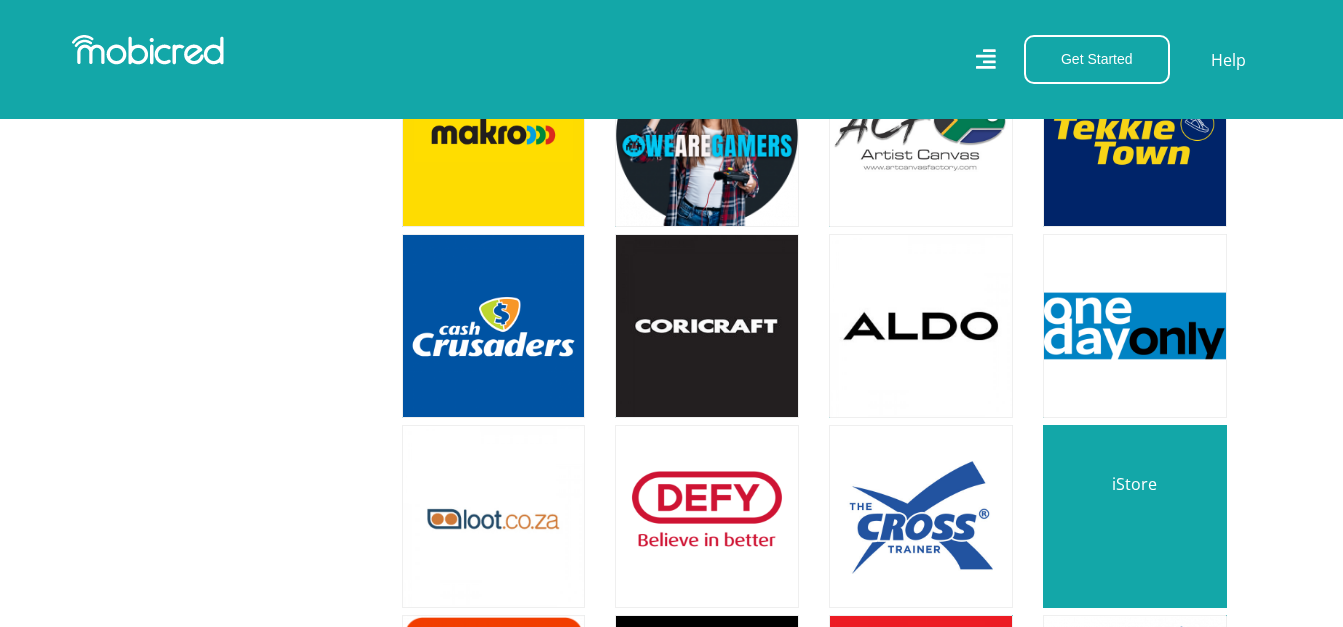 click at bounding box center [1135, 517] 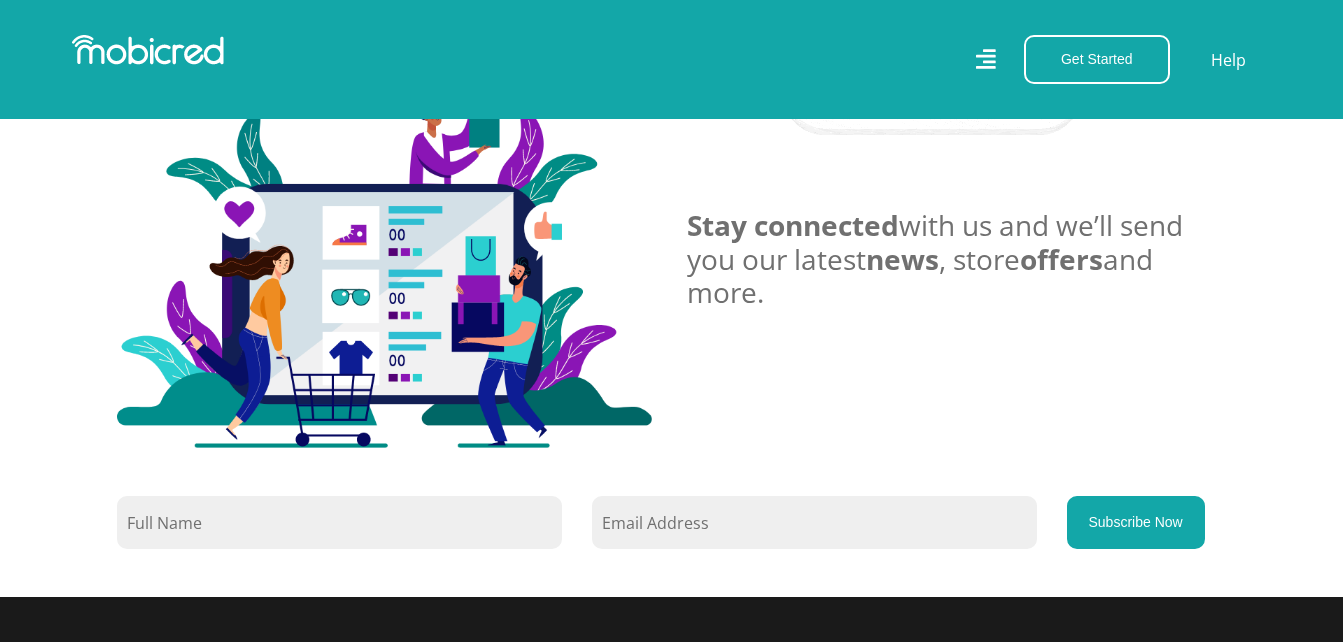 scroll, scrollTop: 1500, scrollLeft: 0, axis: vertical 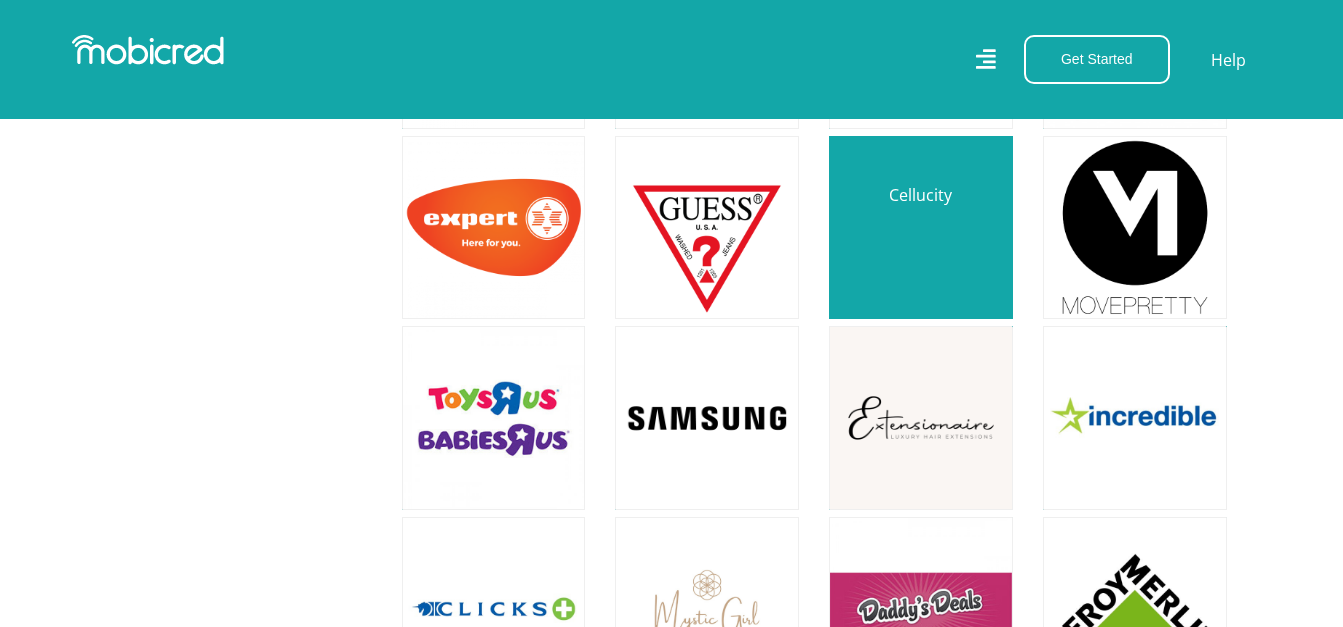 click at bounding box center (921, 228) 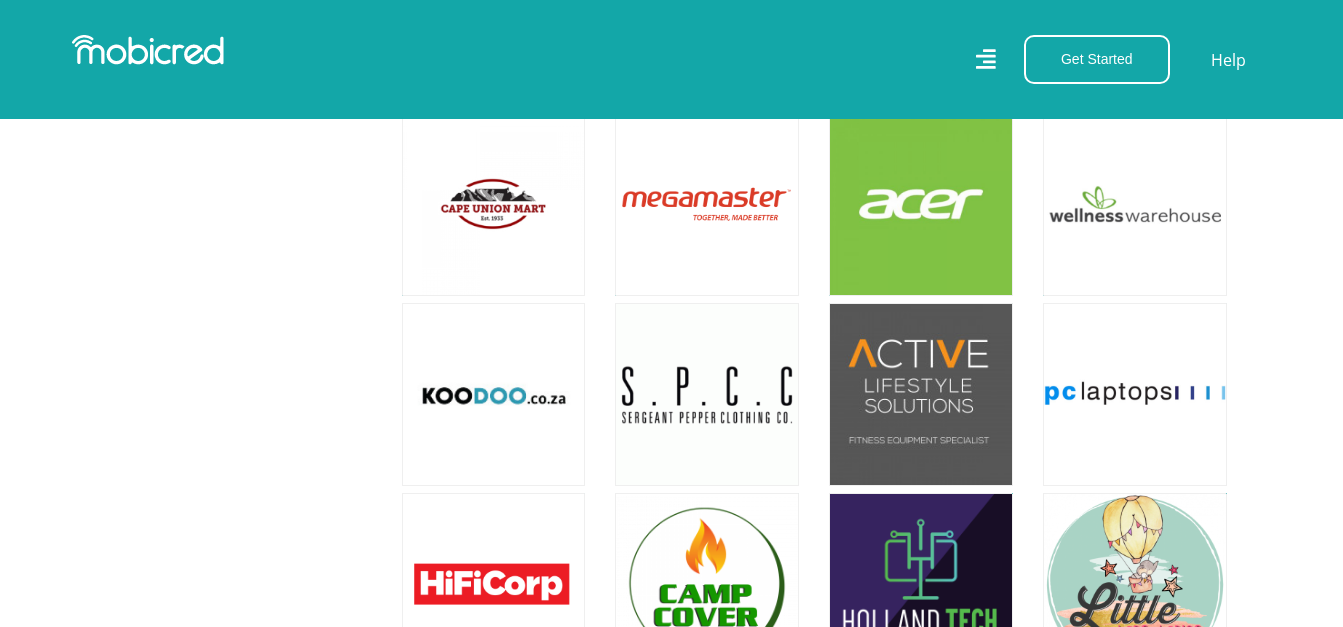 scroll, scrollTop: 6400, scrollLeft: 0, axis: vertical 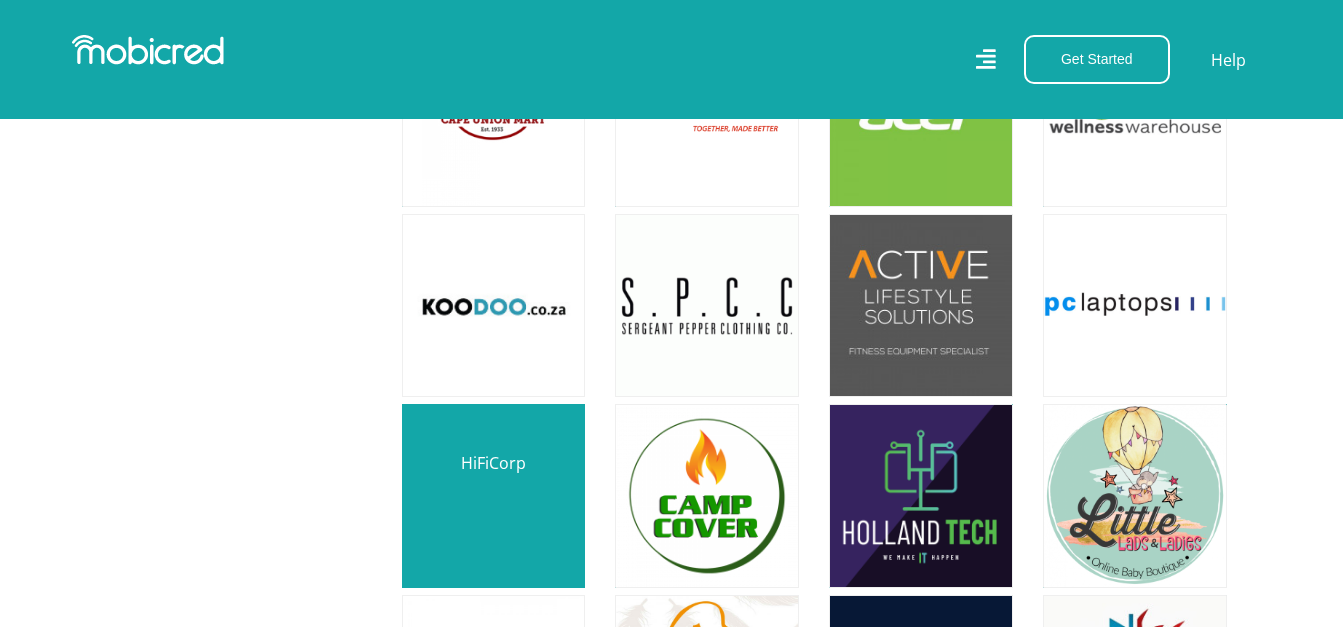 click at bounding box center (494, 496) 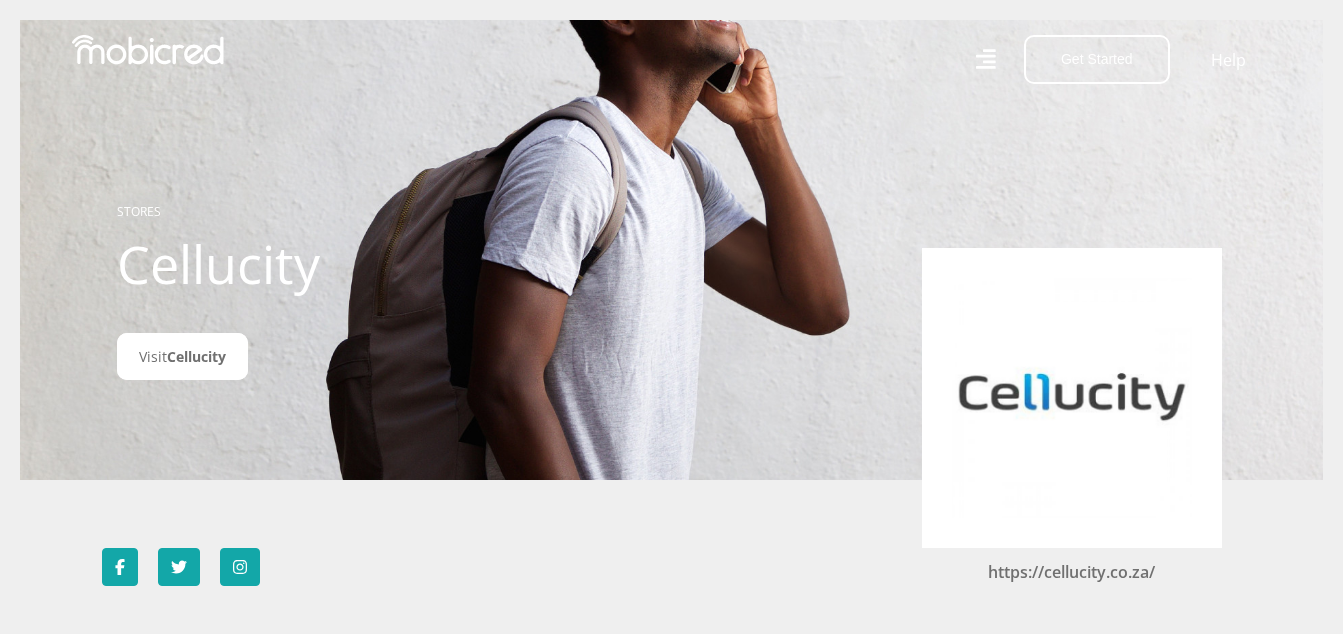 scroll, scrollTop: 0, scrollLeft: 0, axis: both 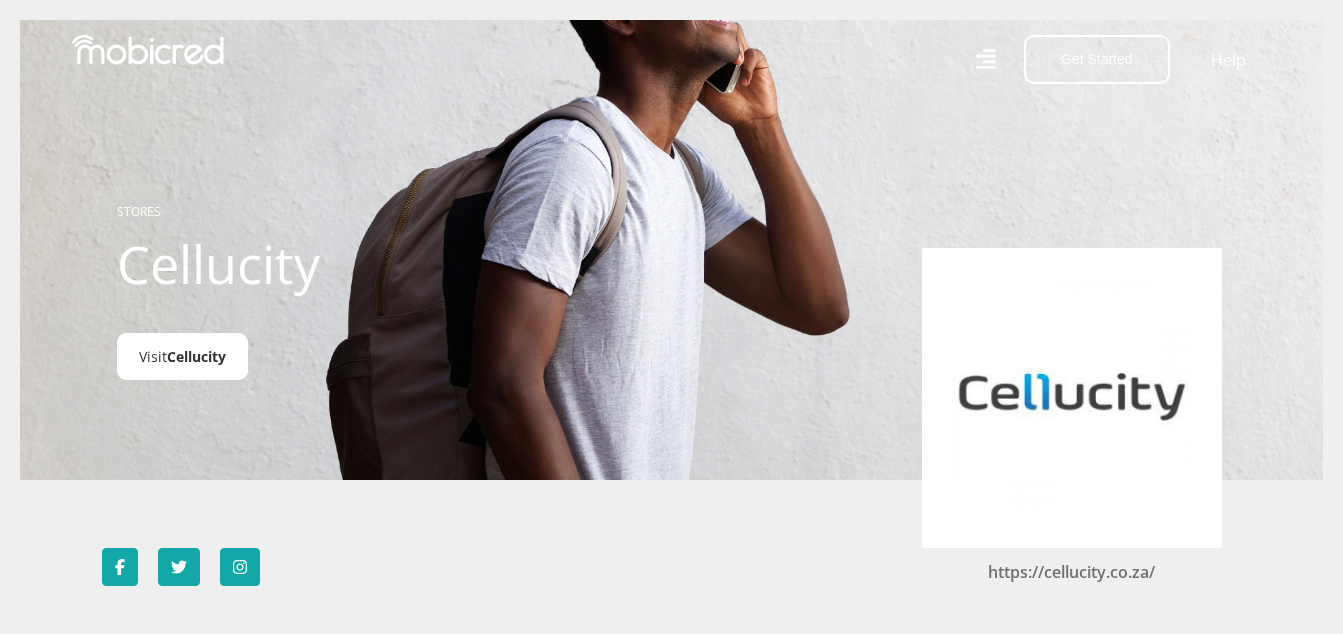 click on "Visit  Cellucity" at bounding box center (182, 356) 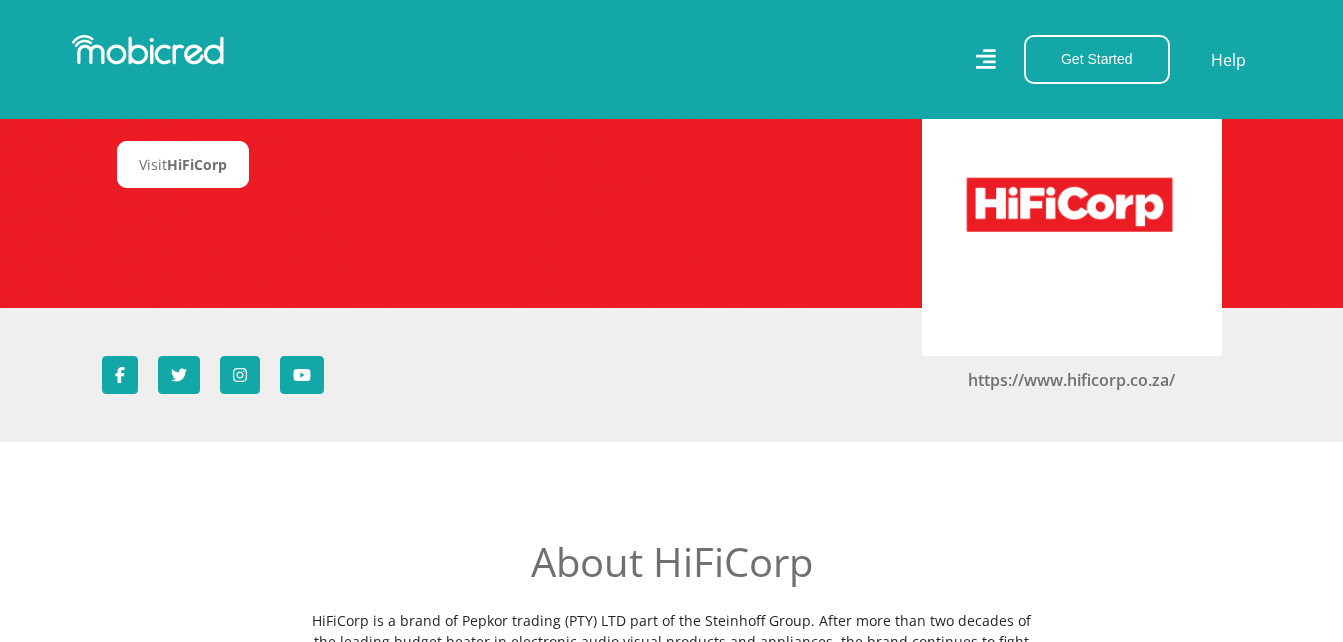 scroll, scrollTop: 200, scrollLeft: 0, axis: vertical 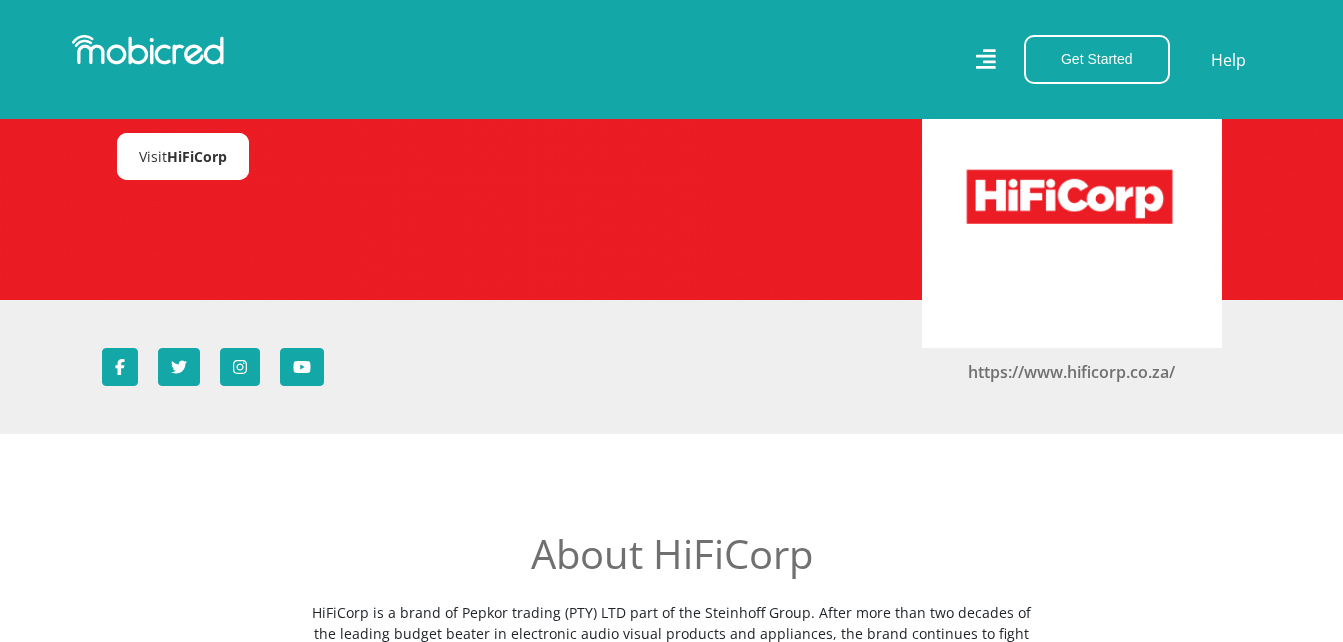 click on "HiFiCorp" at bounding box center [197, 156] 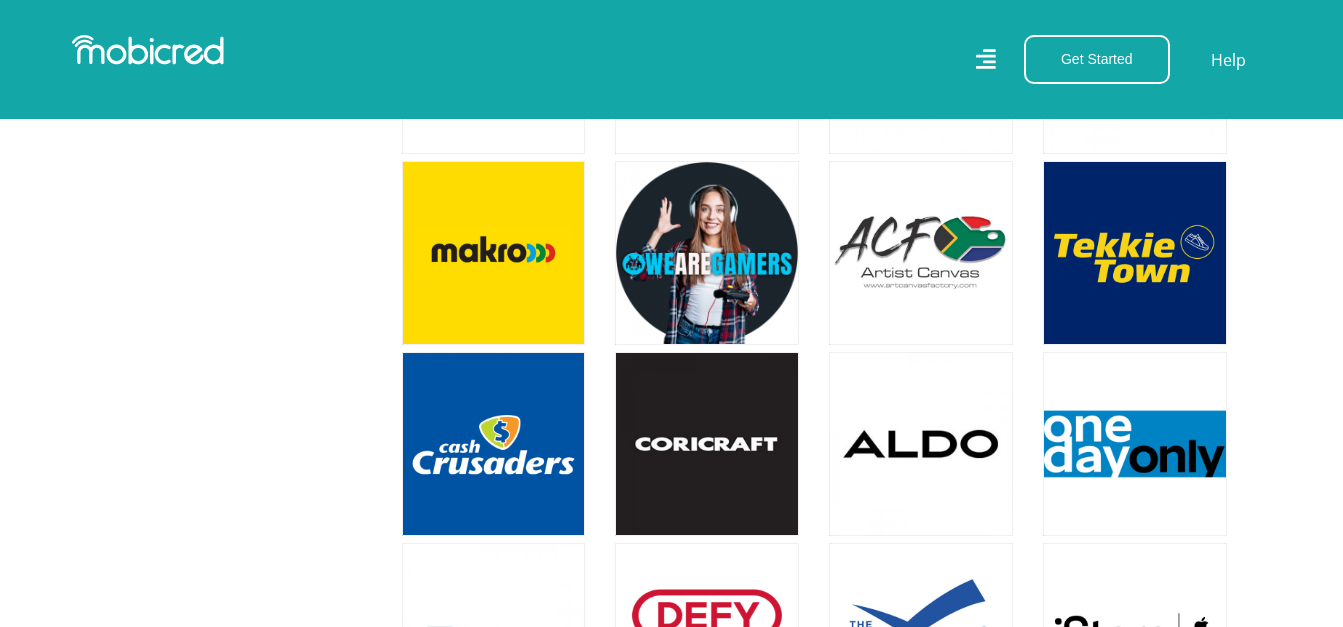 scroll, scrollTop: 3800, scrollLeft: 0, axis: vertical 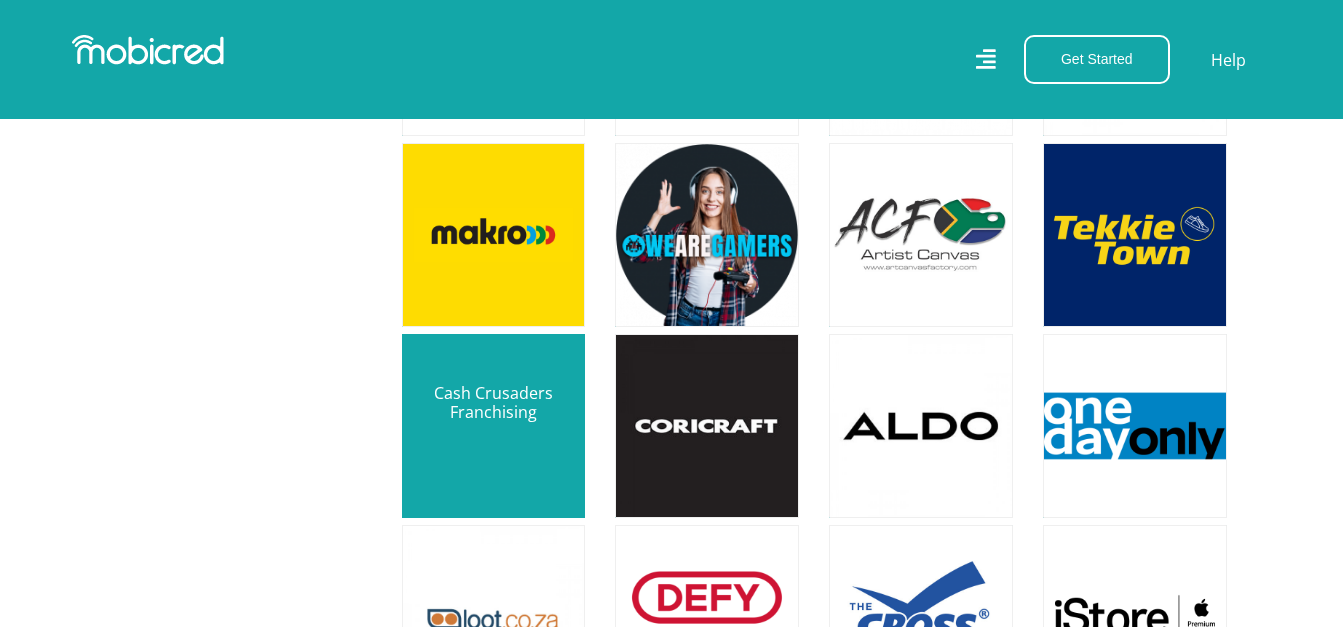 click at bounding box center (494, 426) 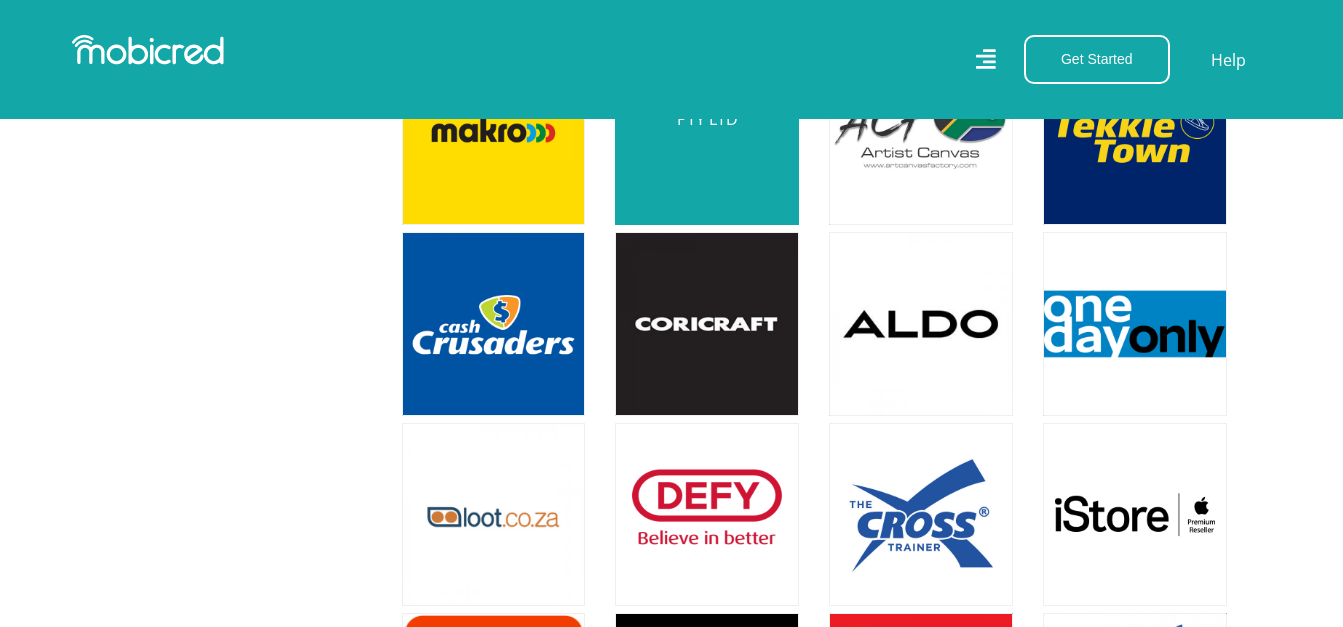scroll, scrollTop: 4000, scrollLeft: 0, axis: vertical 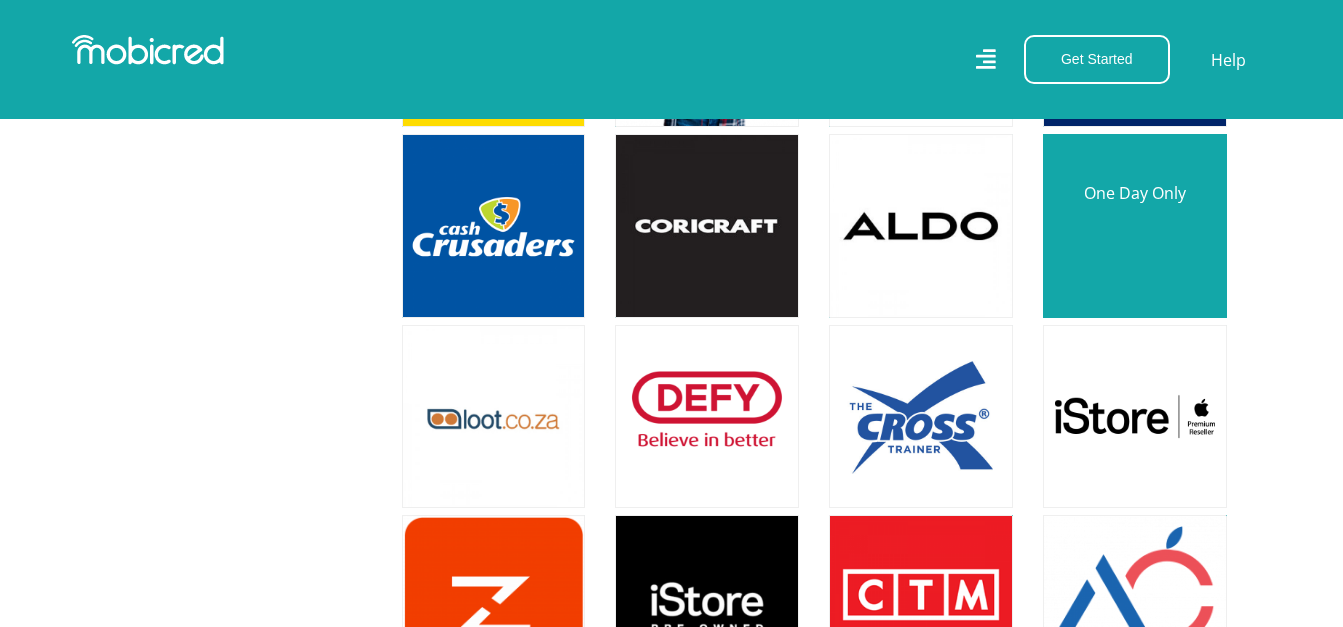 click at bounding box center (1135, 226) 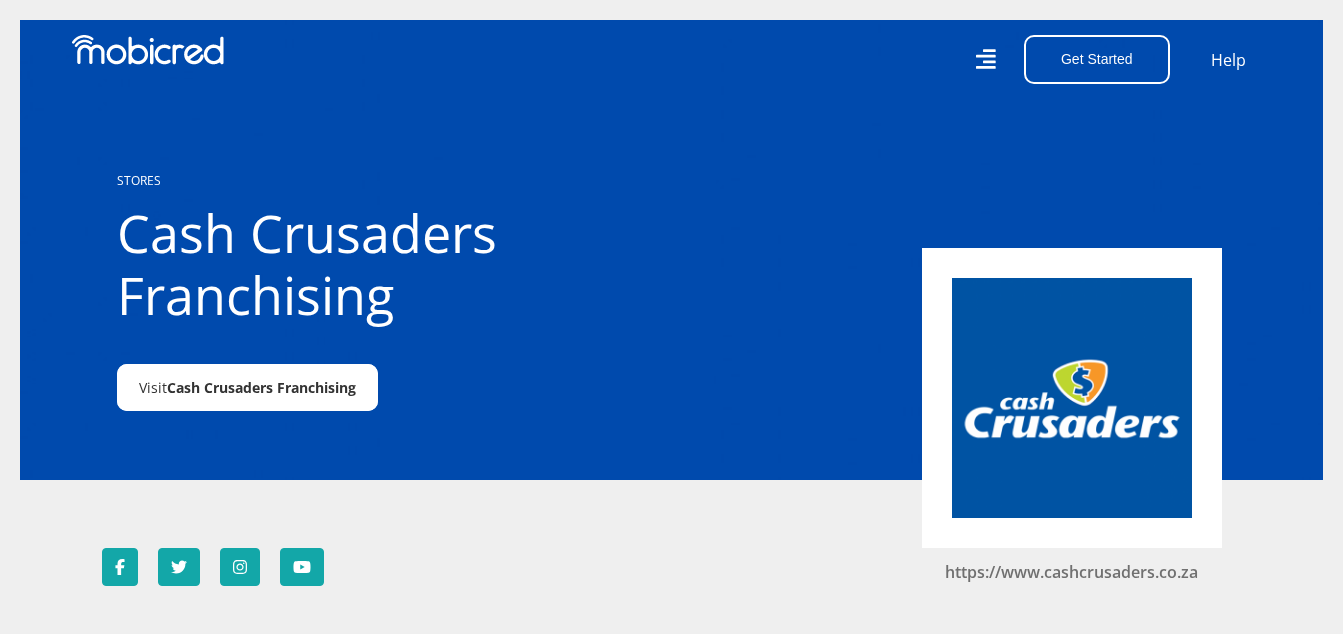 scroll, scrollTop: 0, scrollLeft: 0, axis: both 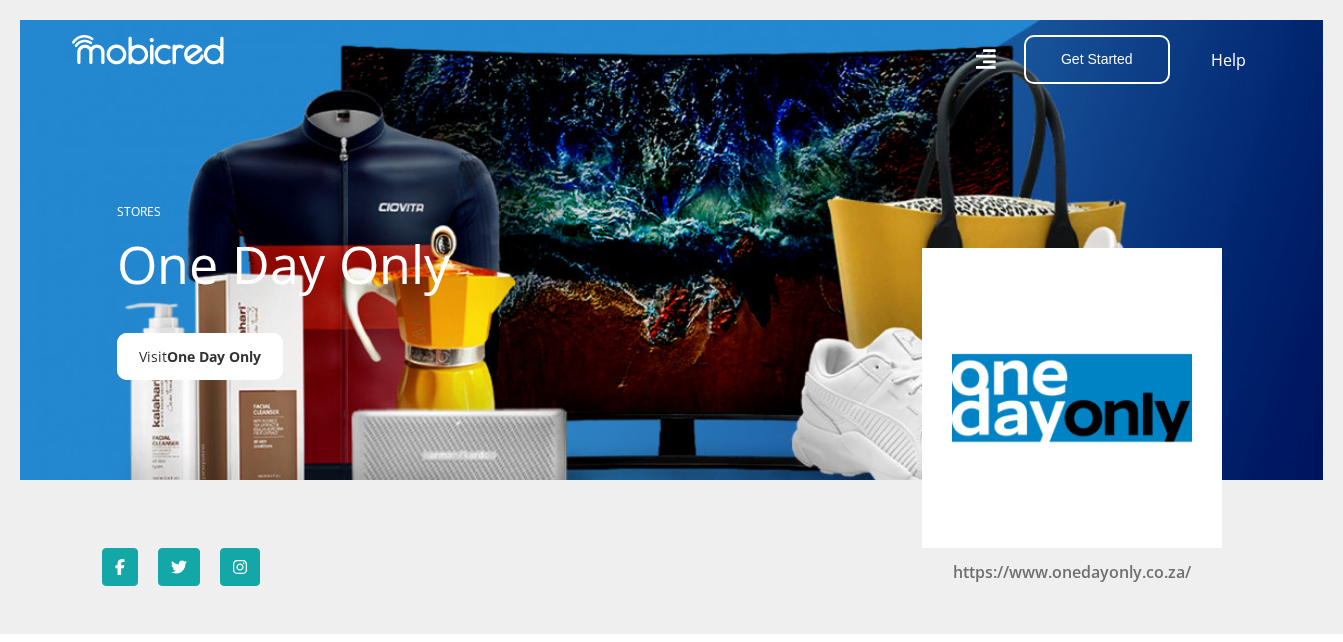click on "Visit  One Day Only" at bounding box center [200, 356] 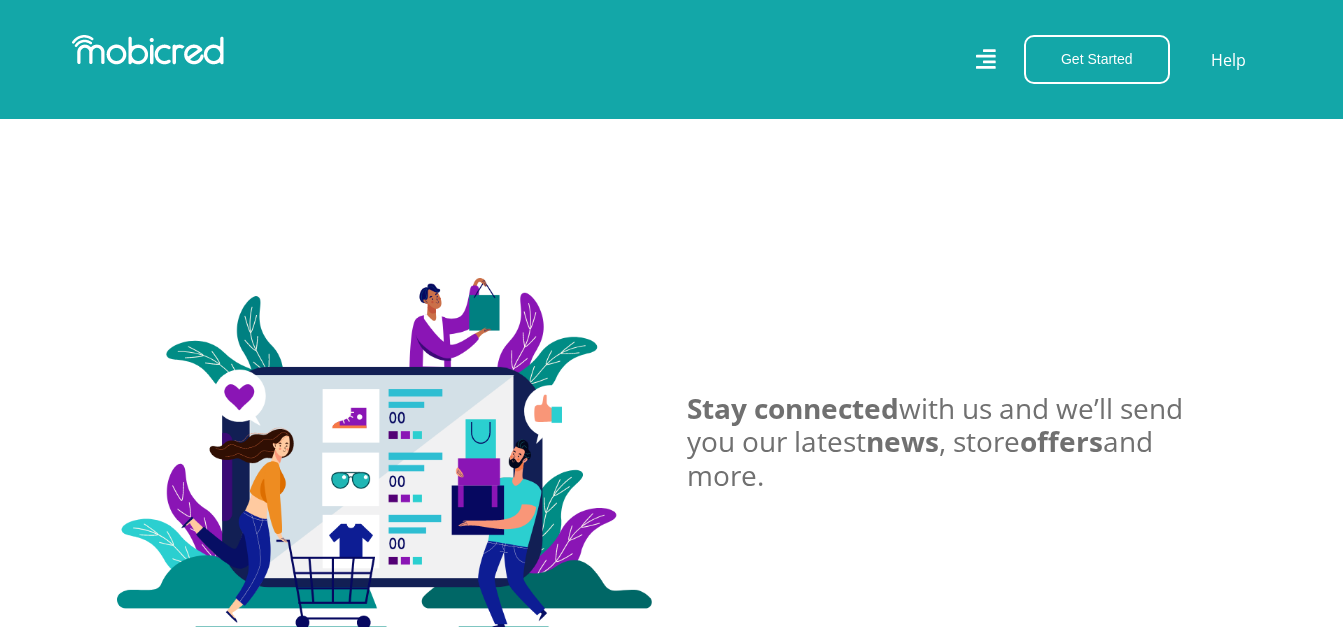 scroll, scrollTop: 3700, scrollLeft: 0, axis: vertical 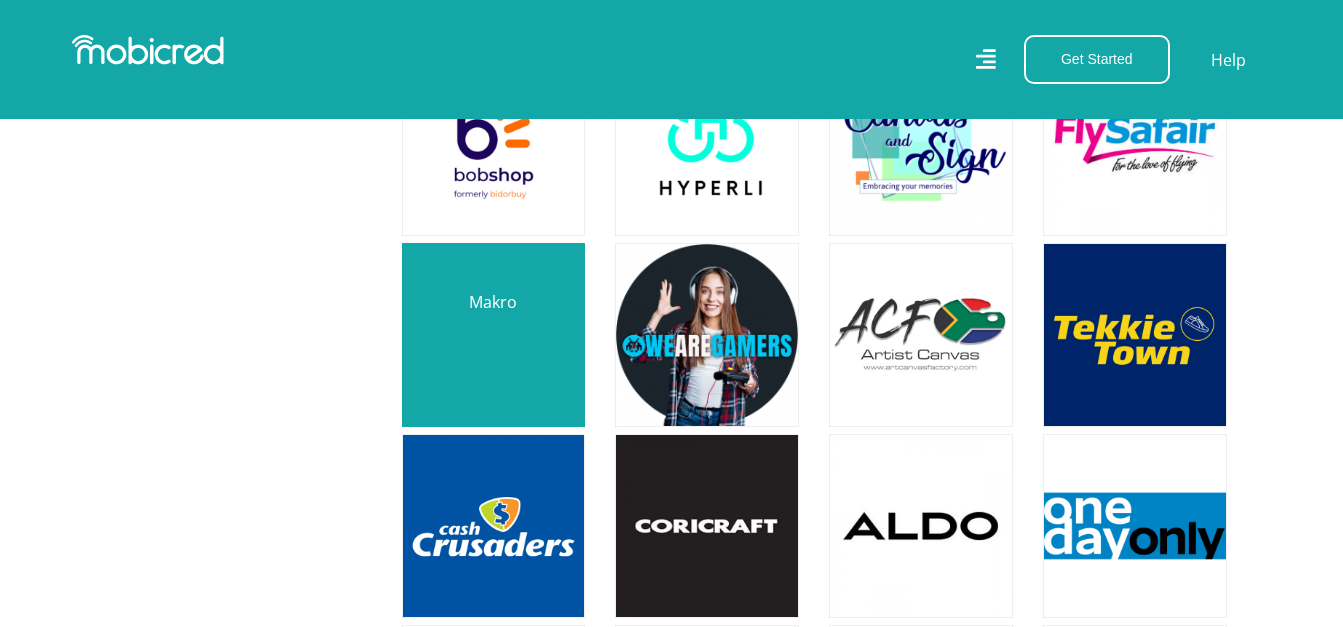 click at bounding box center (494, 335) 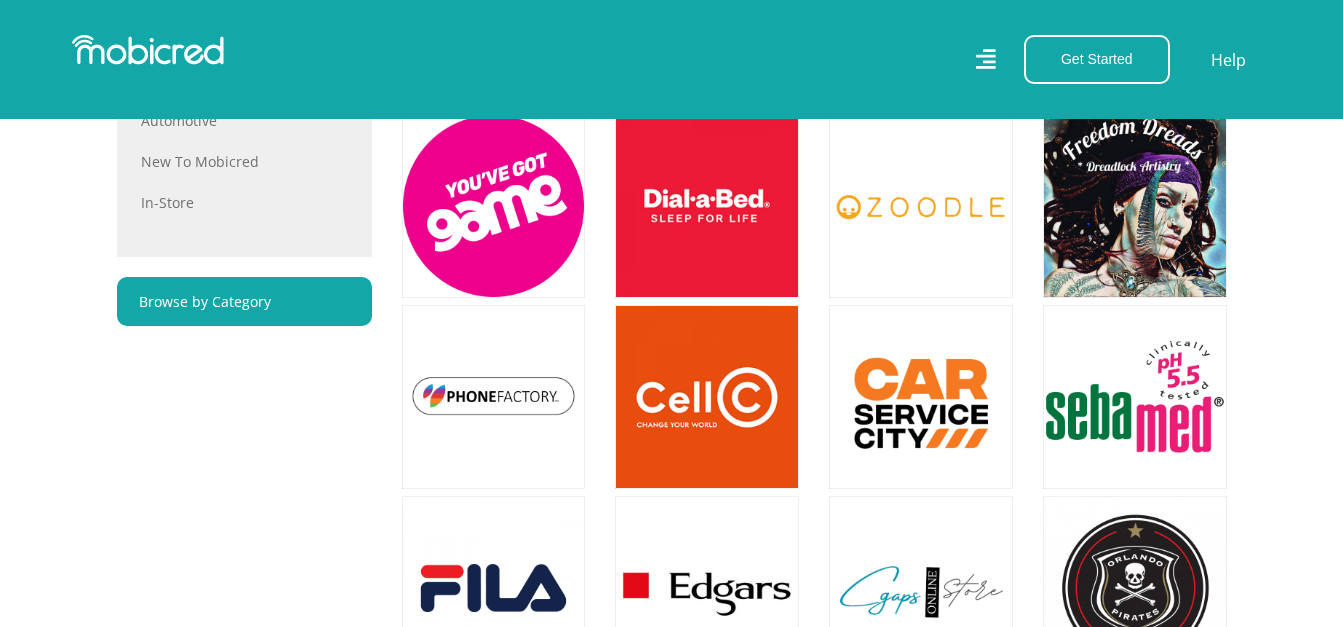scroll, scrollTop: 1800, scrollLeft: 0, axis: vertical 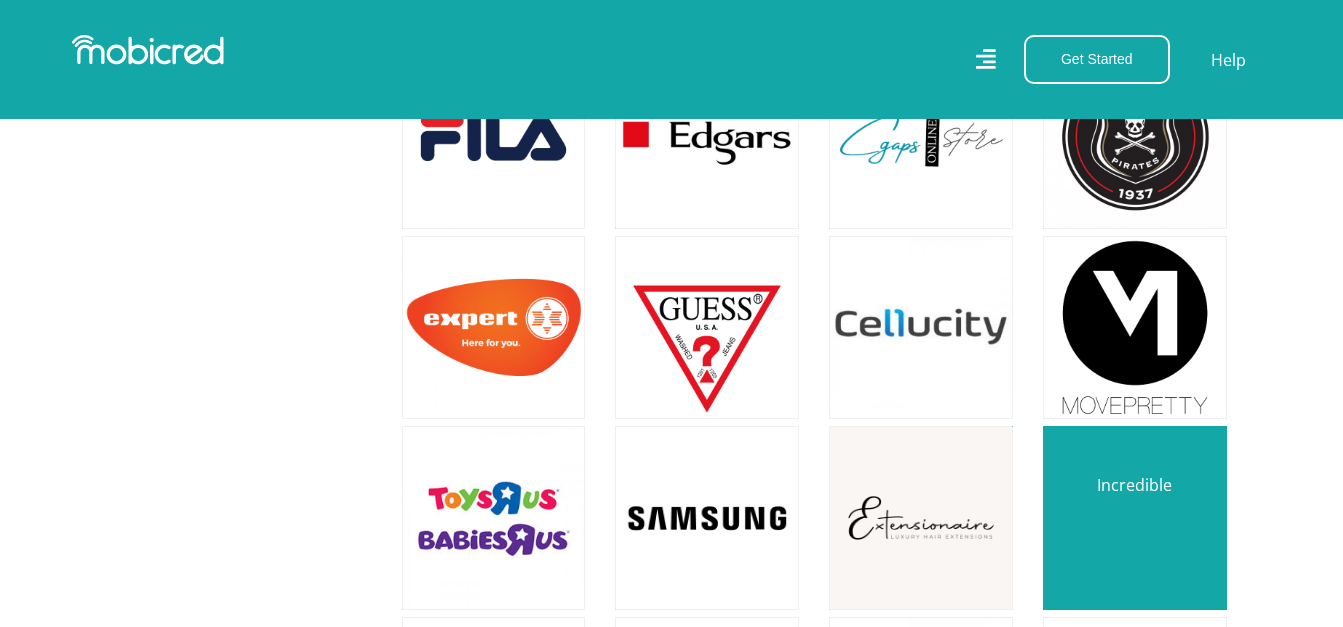 click at bounding box center (1135, 518) 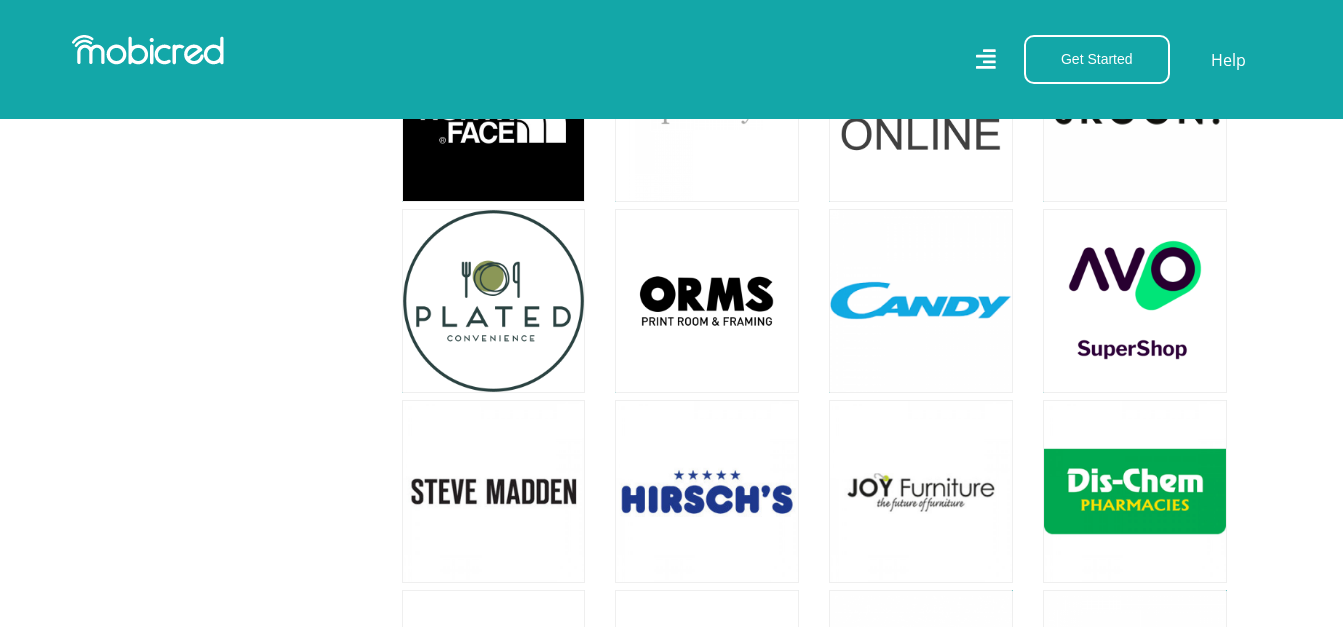 scroll, scrollTop: 4700, scrollLeft: 0, axis: vertical 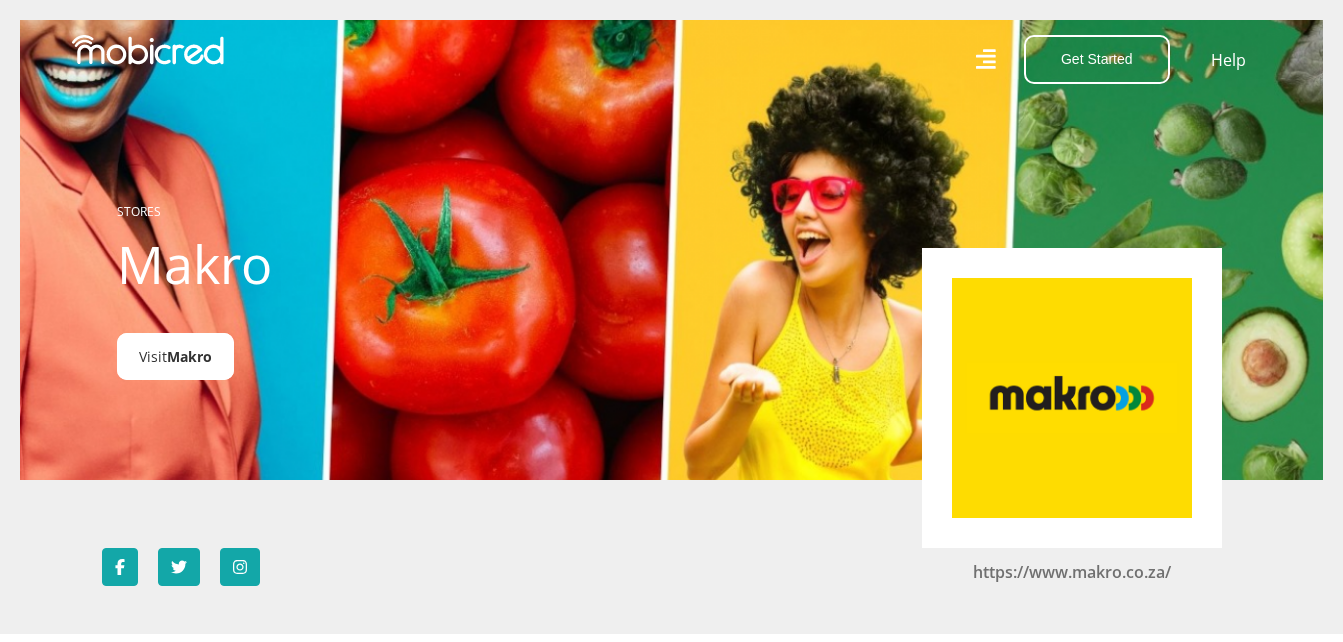 click on "Visit  Makro" at bounding box center (175, 356) 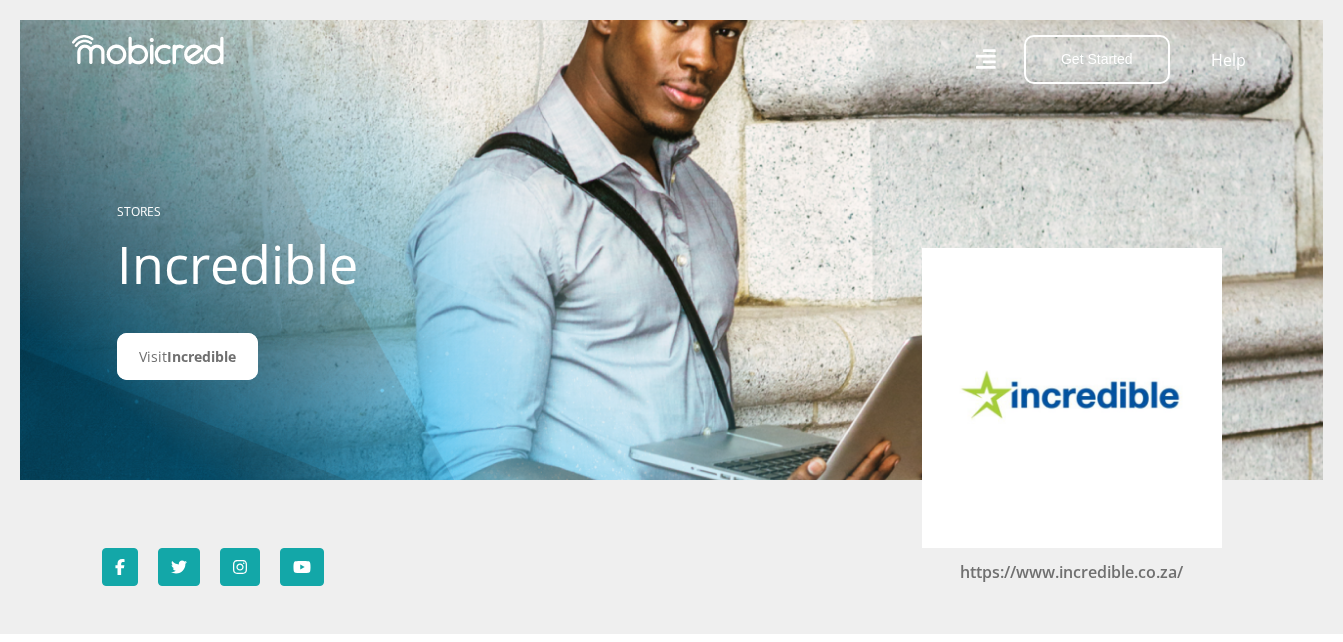 scroll, scrollTop: 0, scrollLeft: 0, axis: both 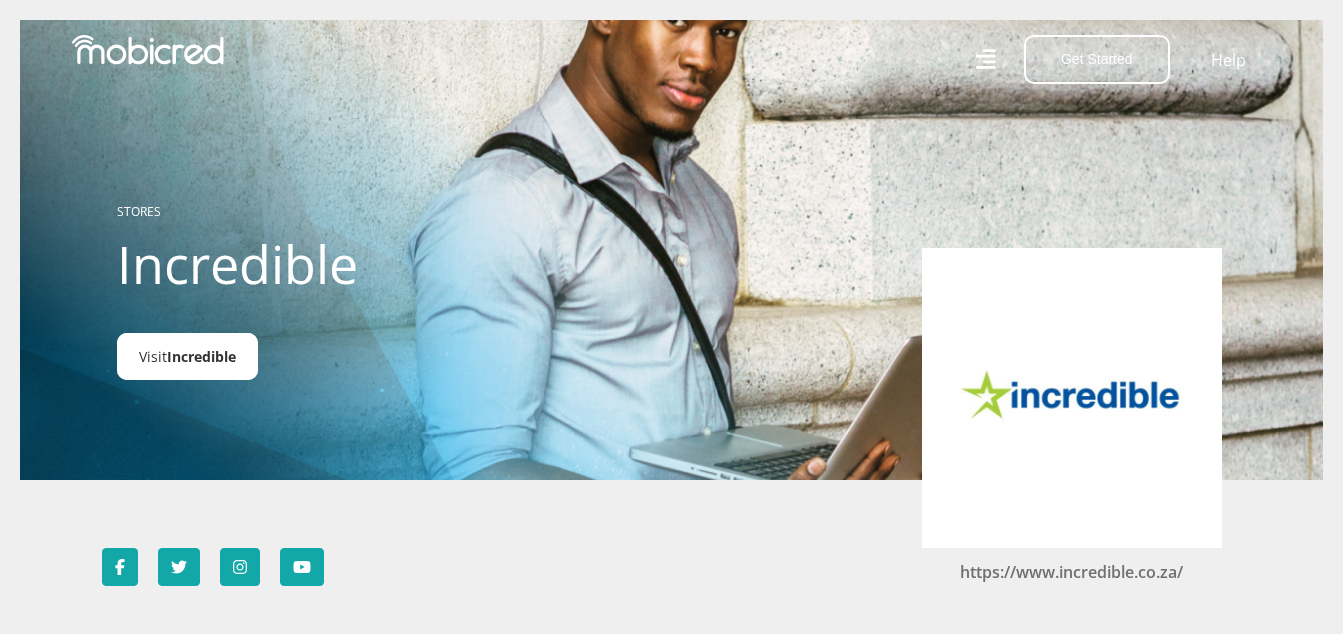 click on "Visit  Incredible" at bounding box center [187, 356] 